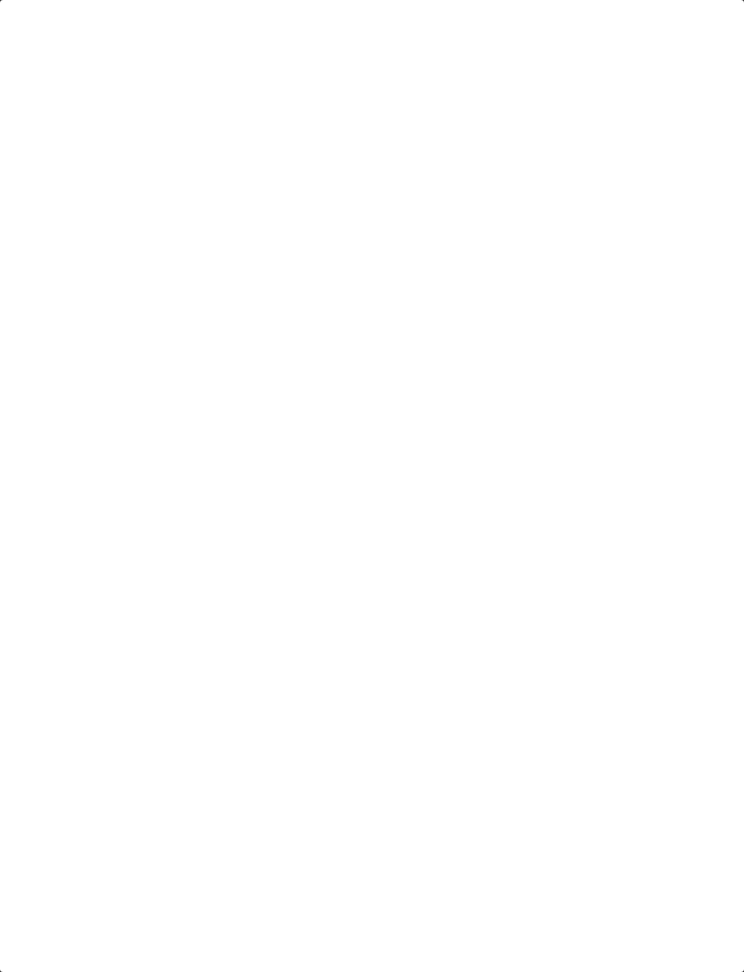 scroll, scrollTop: 0, scrollLeft: 0, axis: both 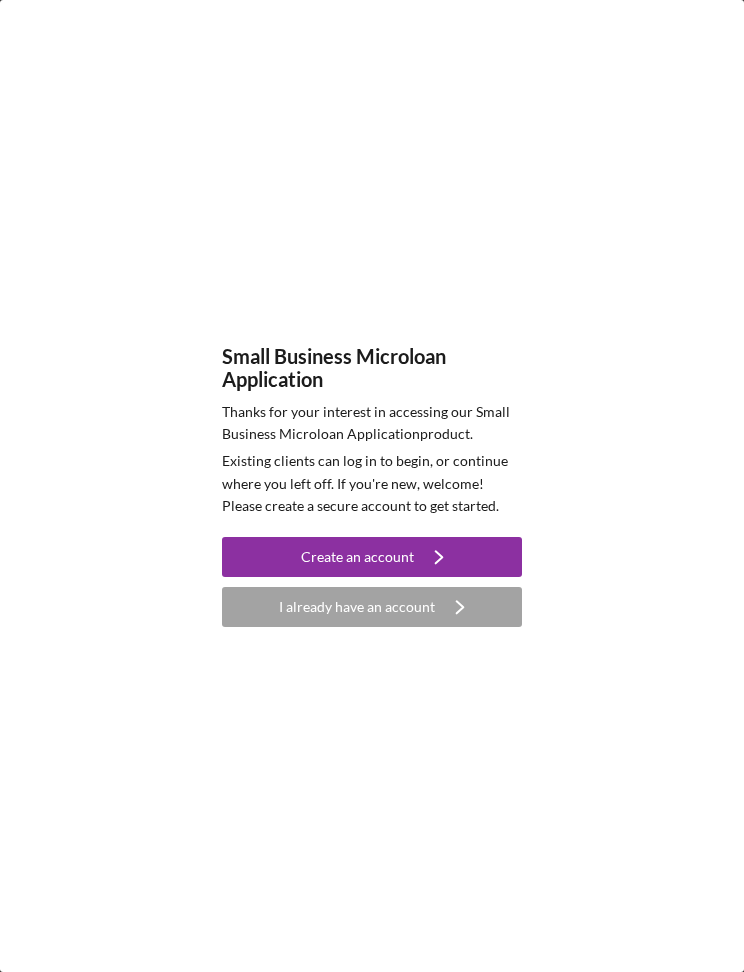 click on "Create an account Icon/Navigate" at bounding box center (372, 557) 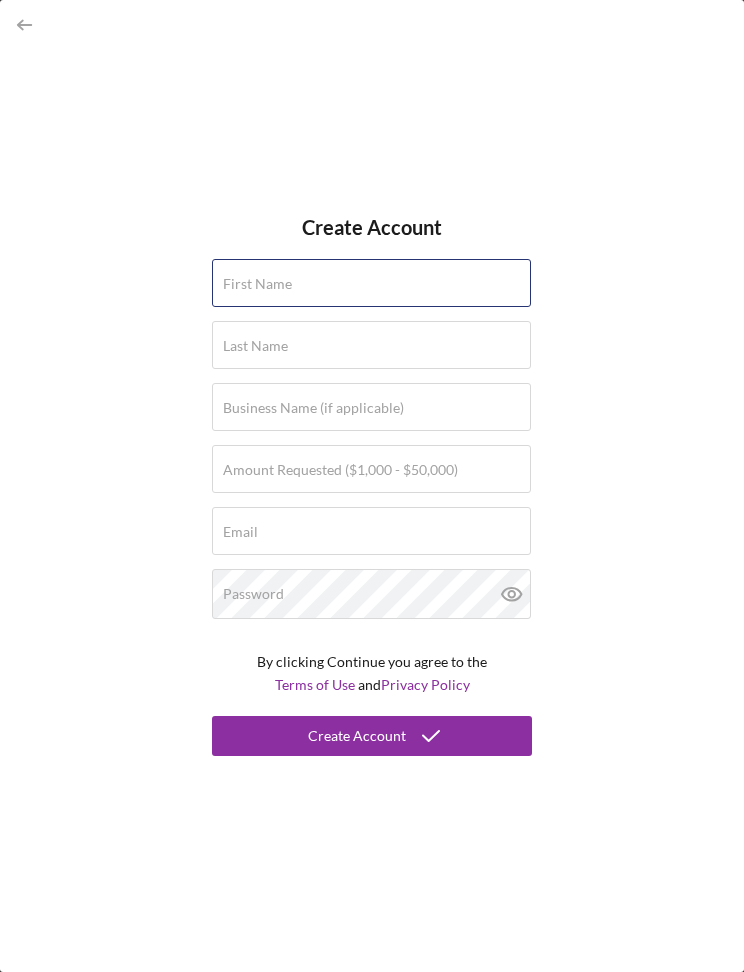 click on "First Name" at bounding box center [372, 284] 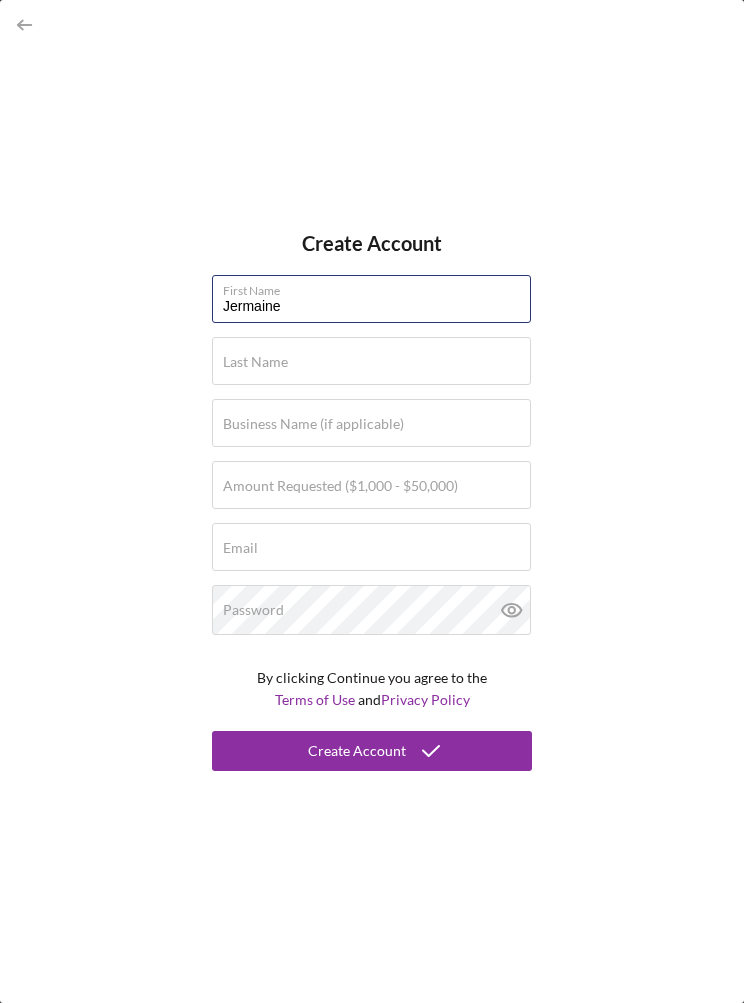 type on "Jermaine" 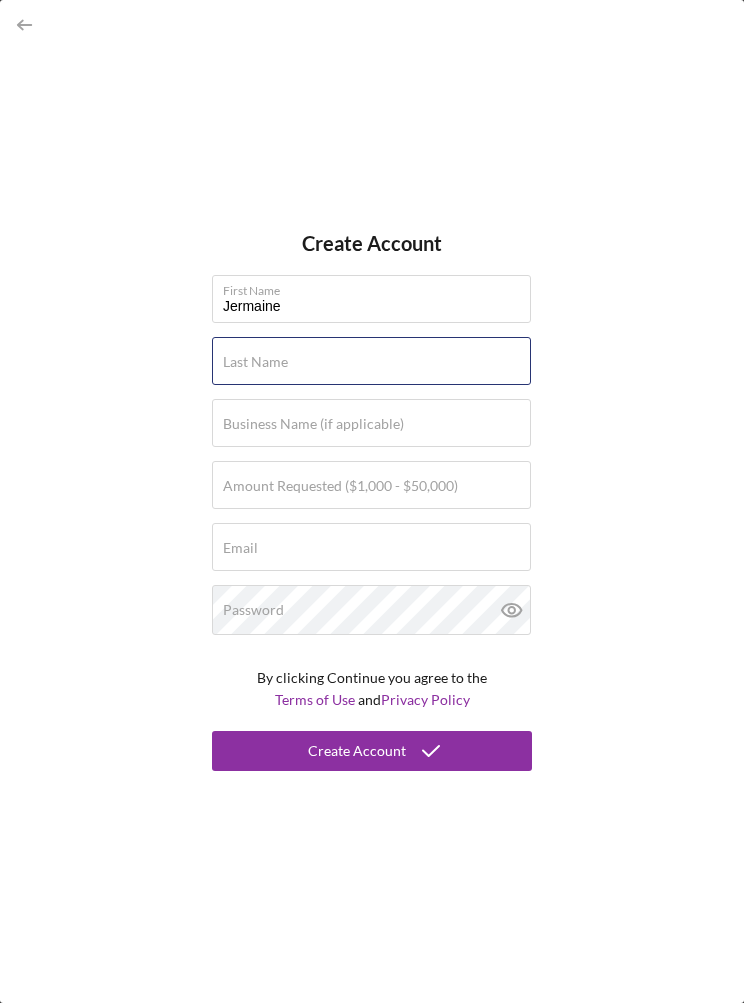 click on "Last Name Required" at bounding box center (372, 362) 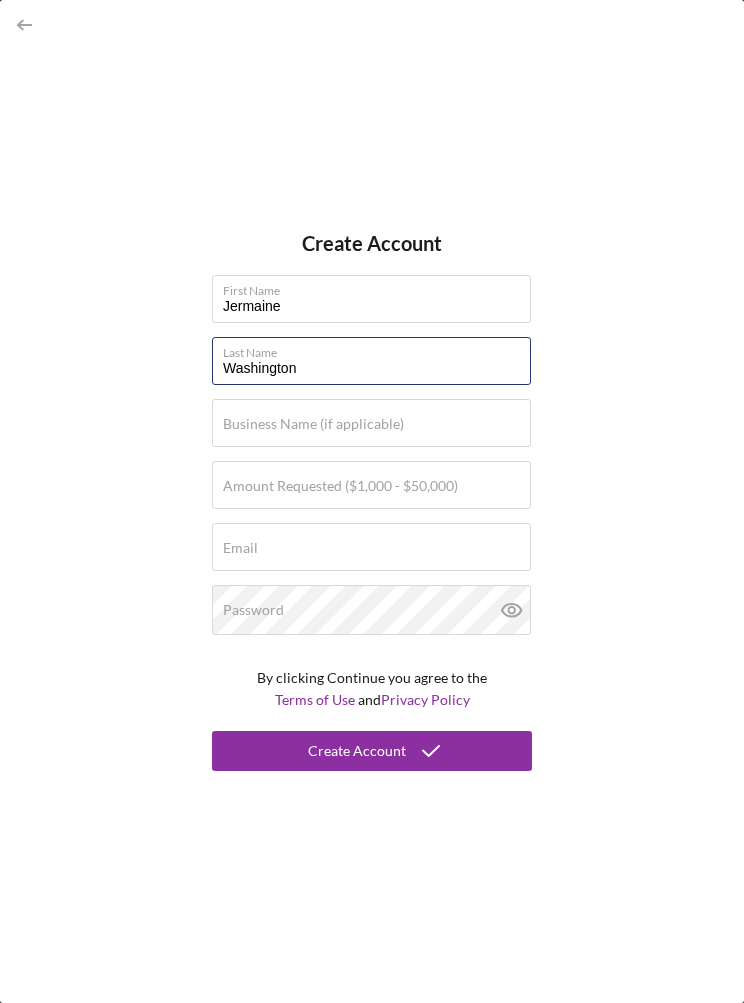 type on "Washington" 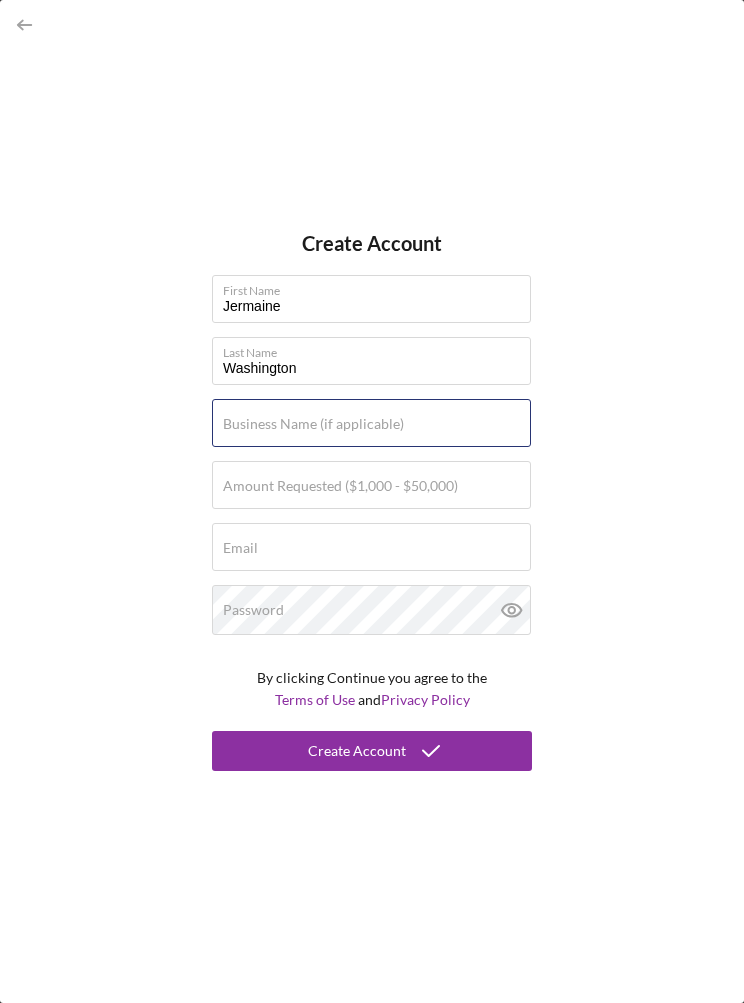 click on "Business Name (if applicable)" at bounding box center (372, 424) 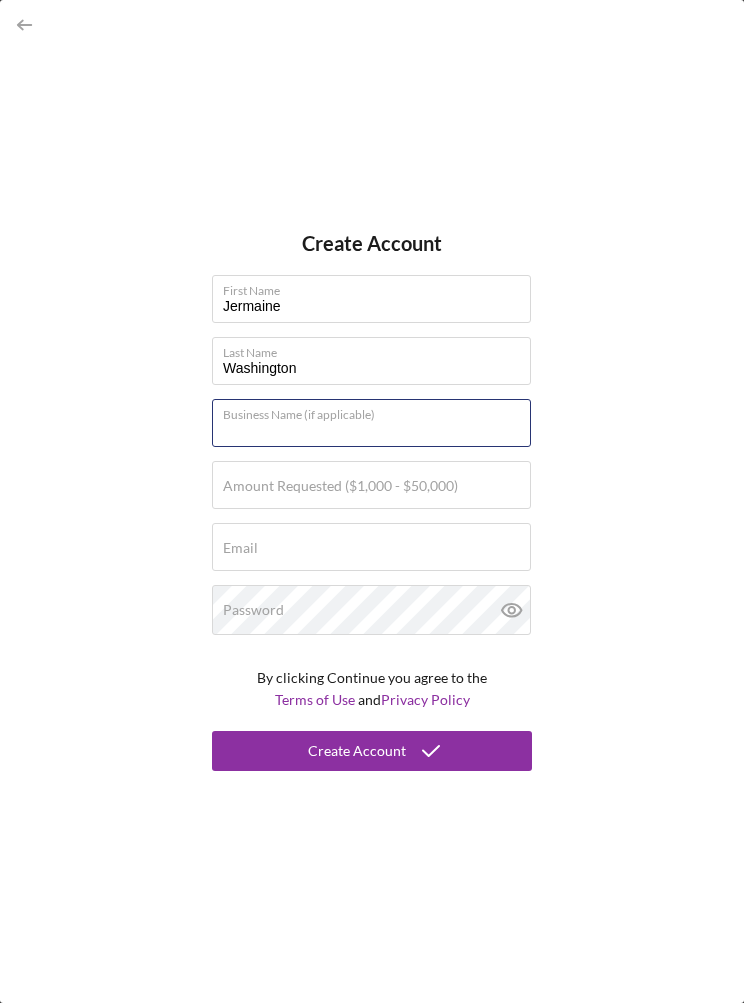 type on "D" 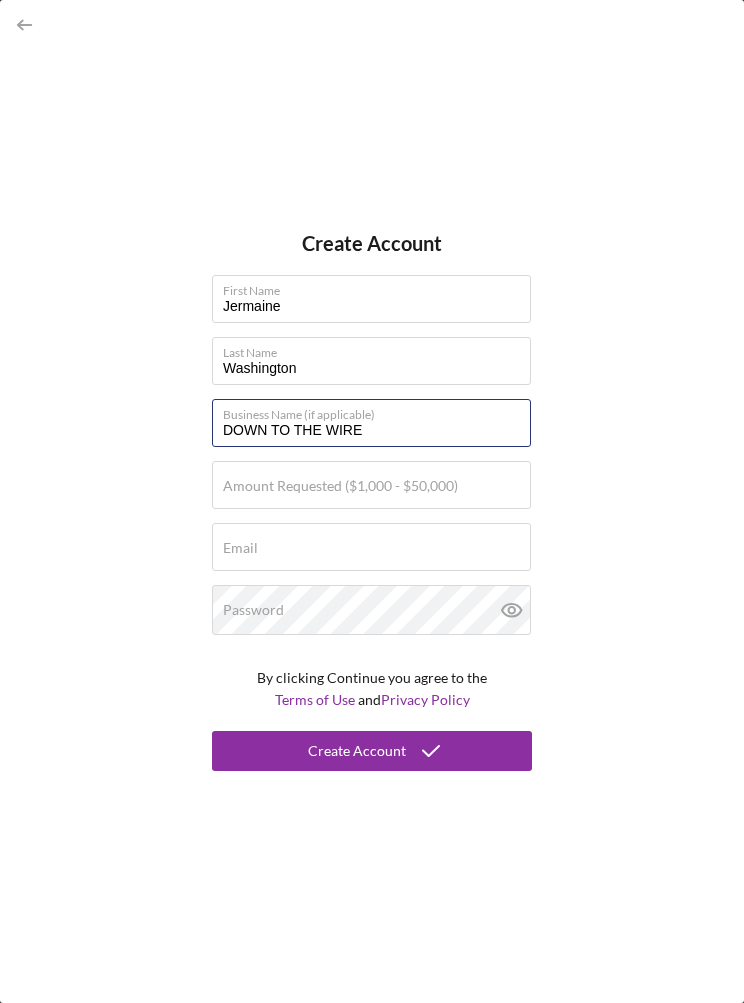 type on "DOWN TO THE WIRE" 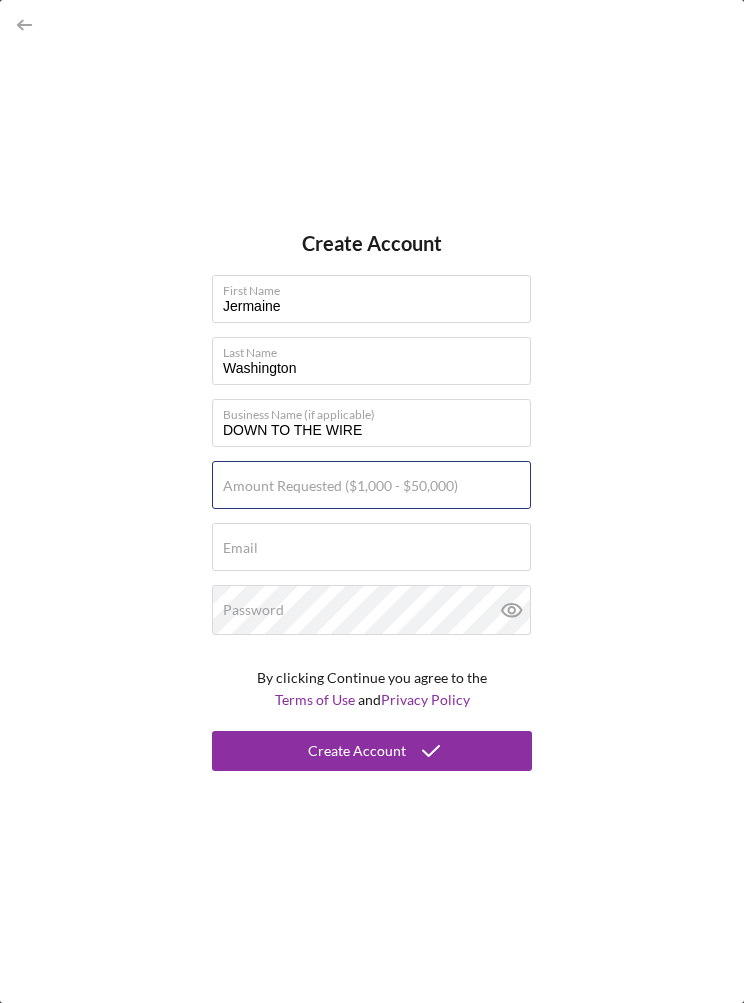 click on "Amount Requested ($1,000 - $50,000)" at bounding box center (371, 485) 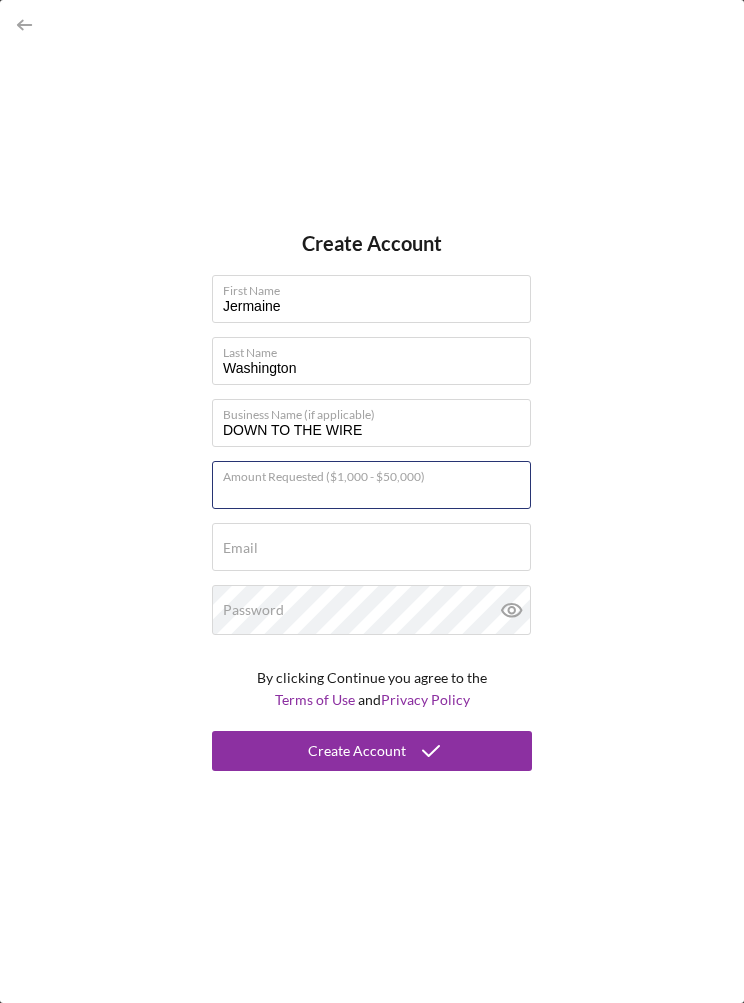 type on "$2" 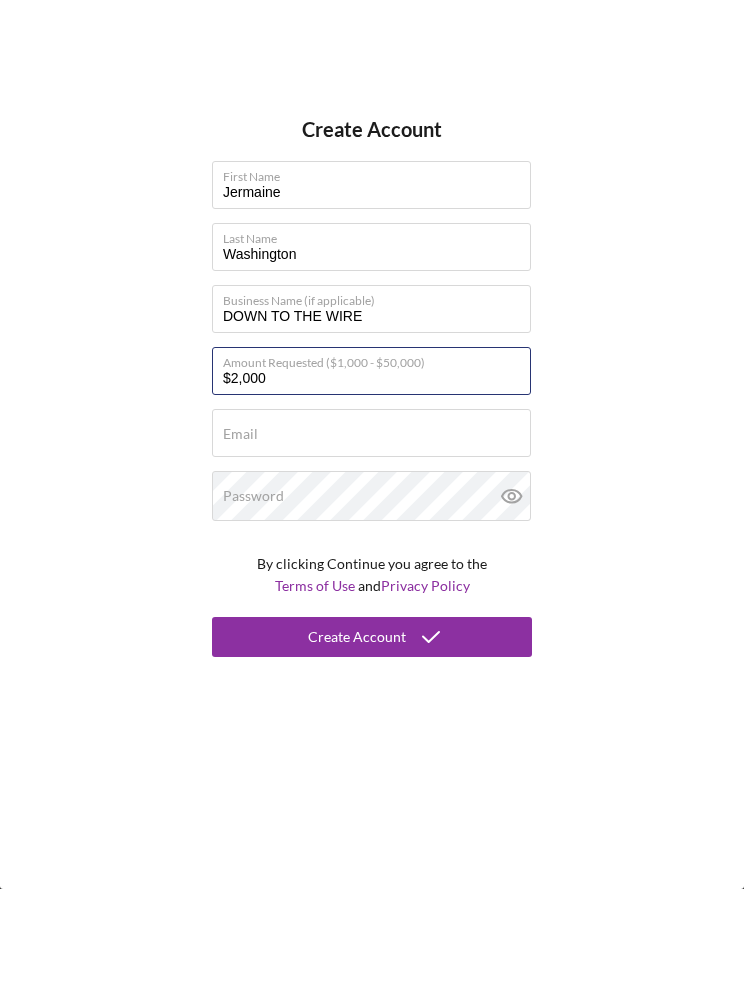 type on "$20,000" 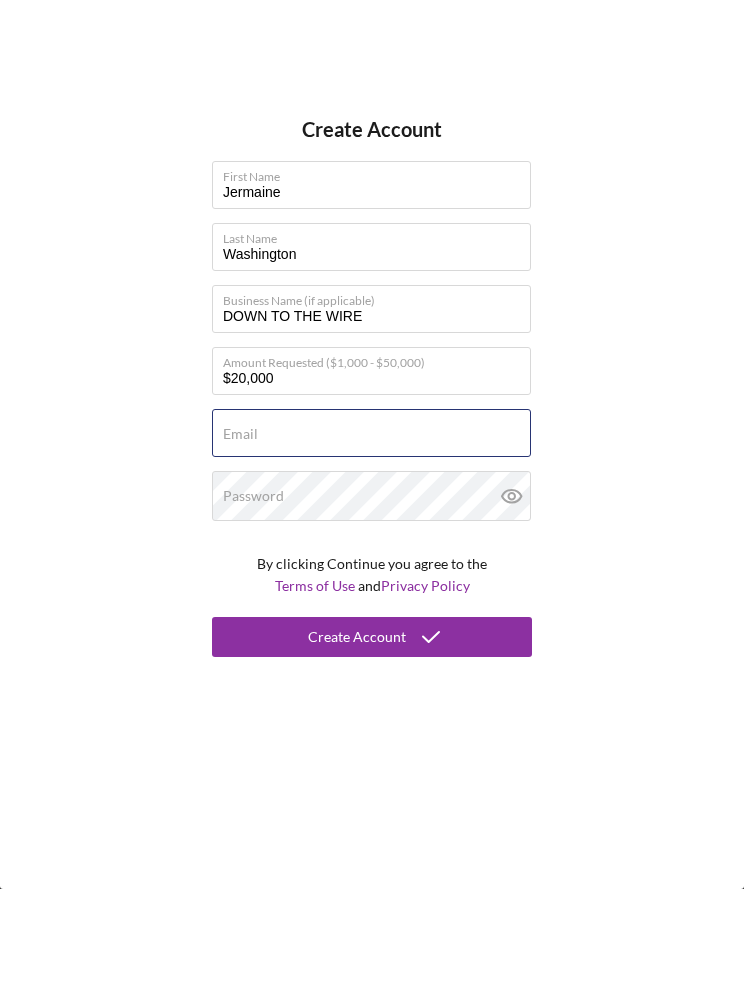 click on "Email Required" at bounding box center (372, 548) 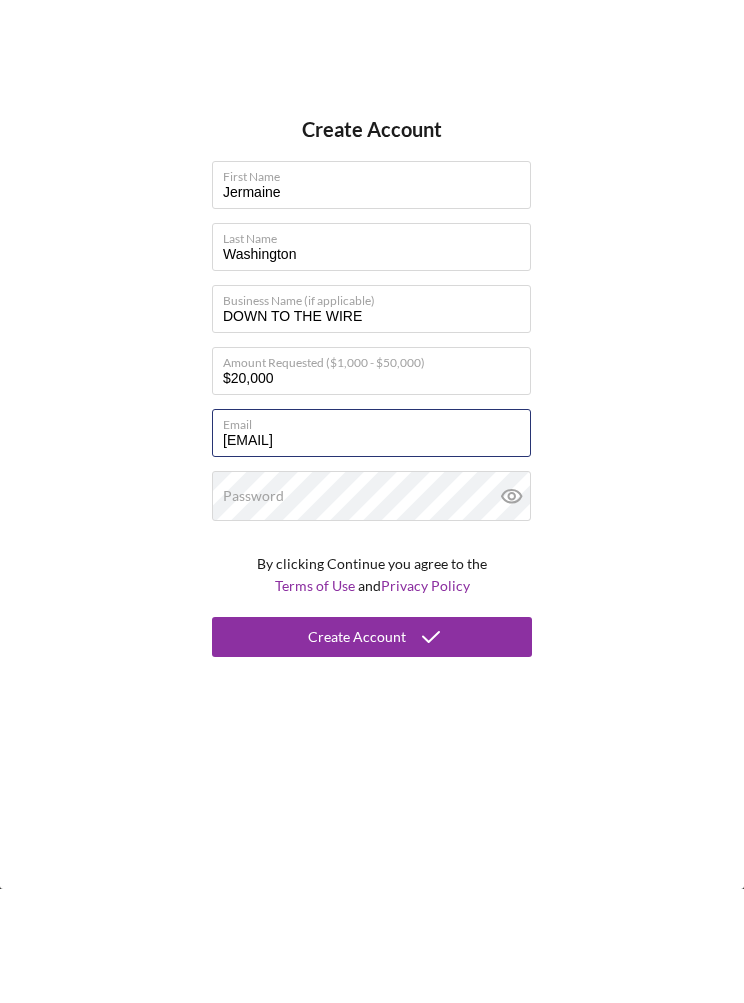 type on "[EMAIL]" 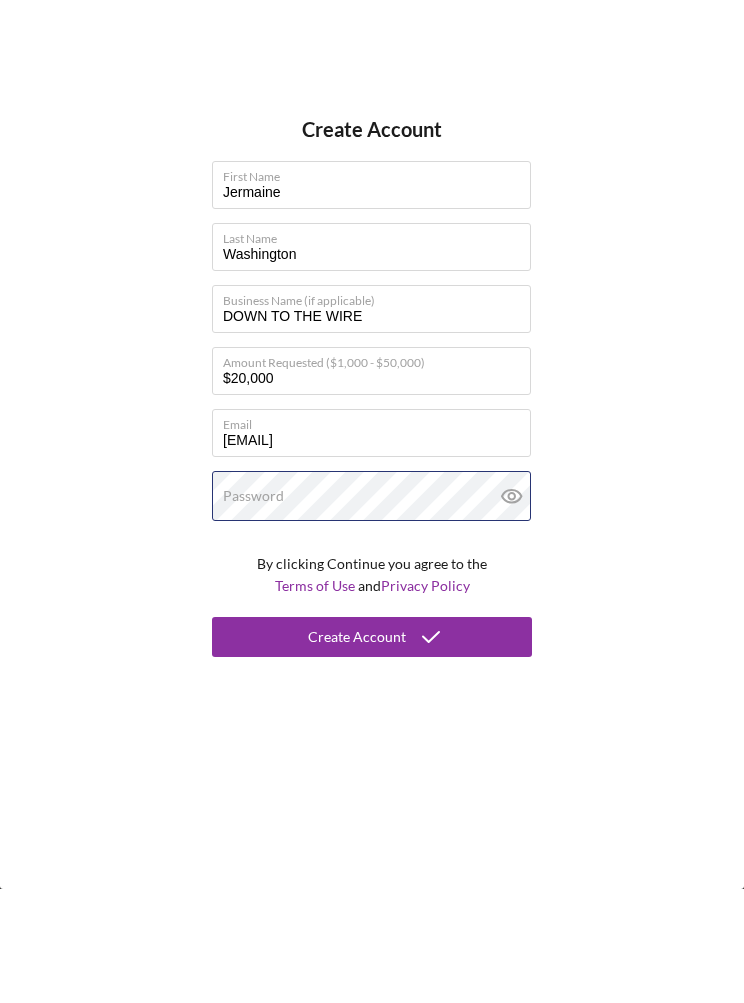 click on "Password" at bounding box center (372, 610) 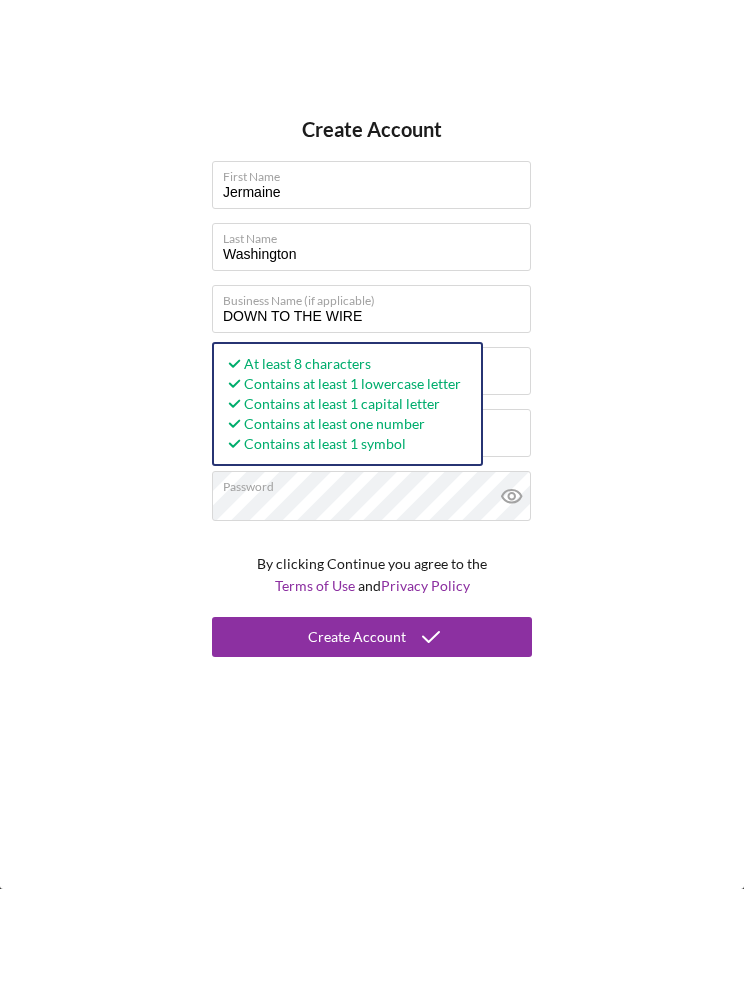 click 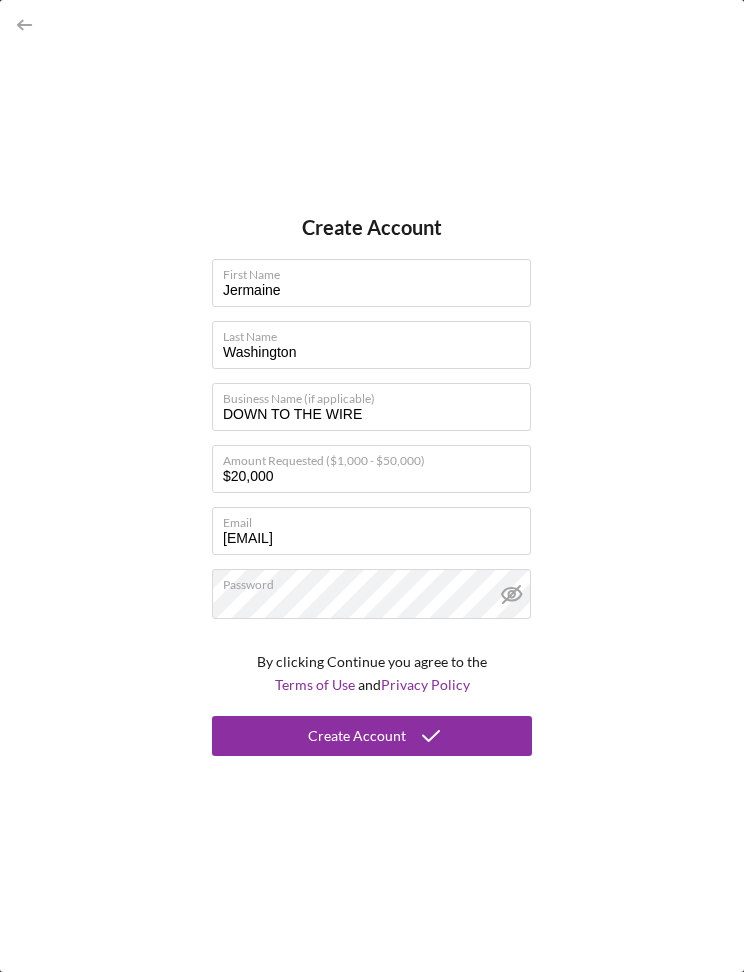 click on "Create Account" at bounding box center [372, 736] 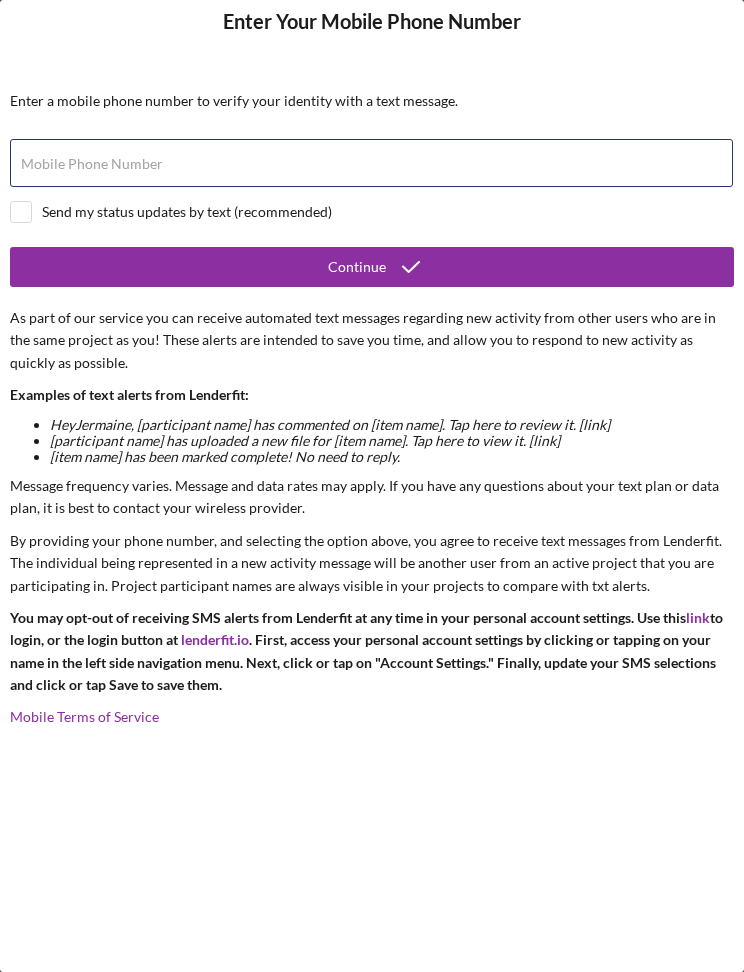 click on "Mobile Phone Number" at bounding box center [372, 164] 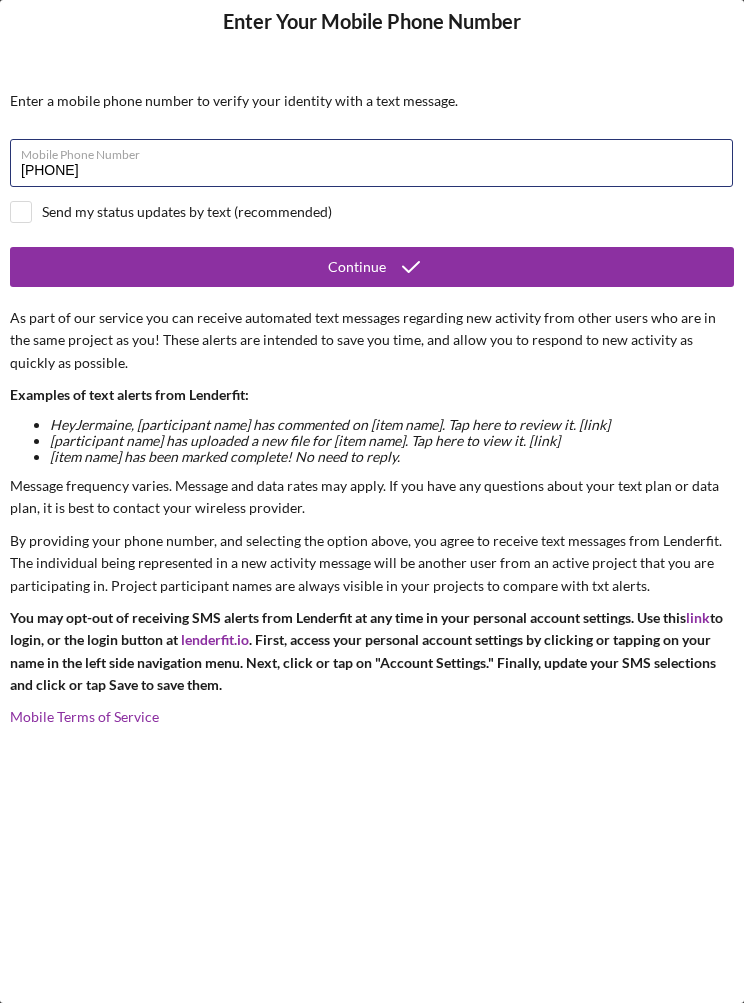 type on "[PHONE]" 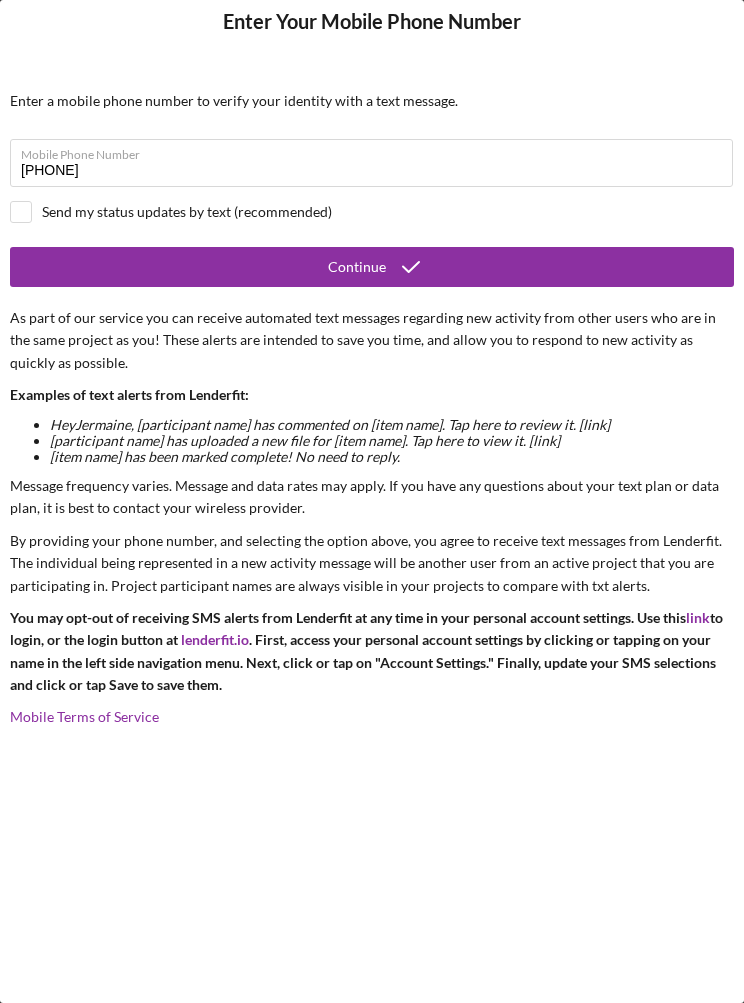 click at bounding box center (21, 212) 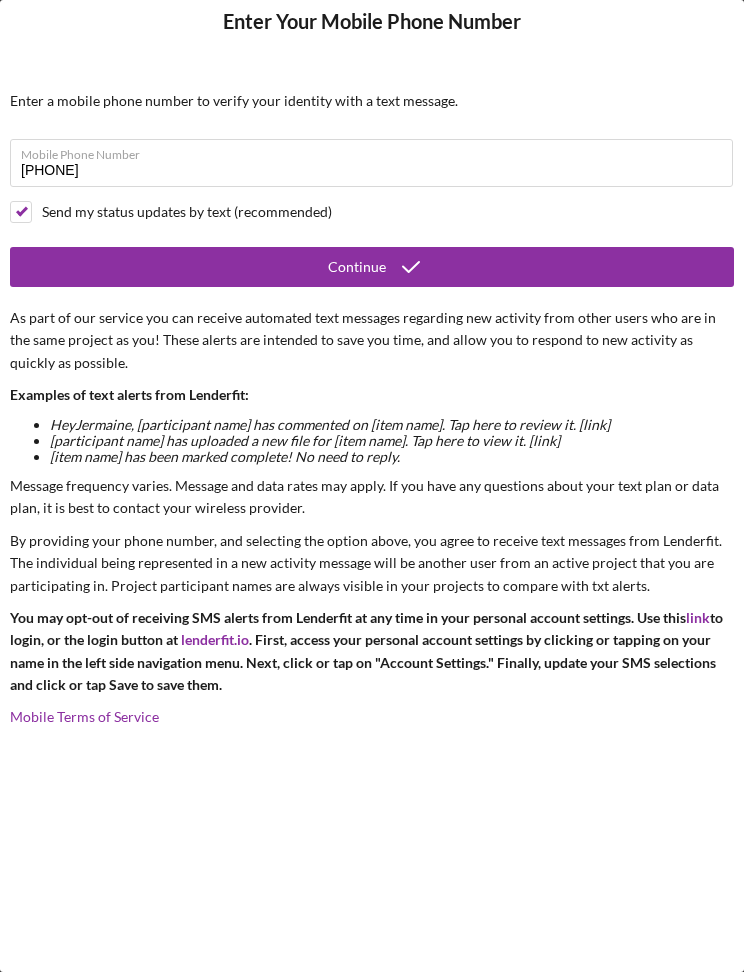 click on "Continue" at bounding box center [372, 267] 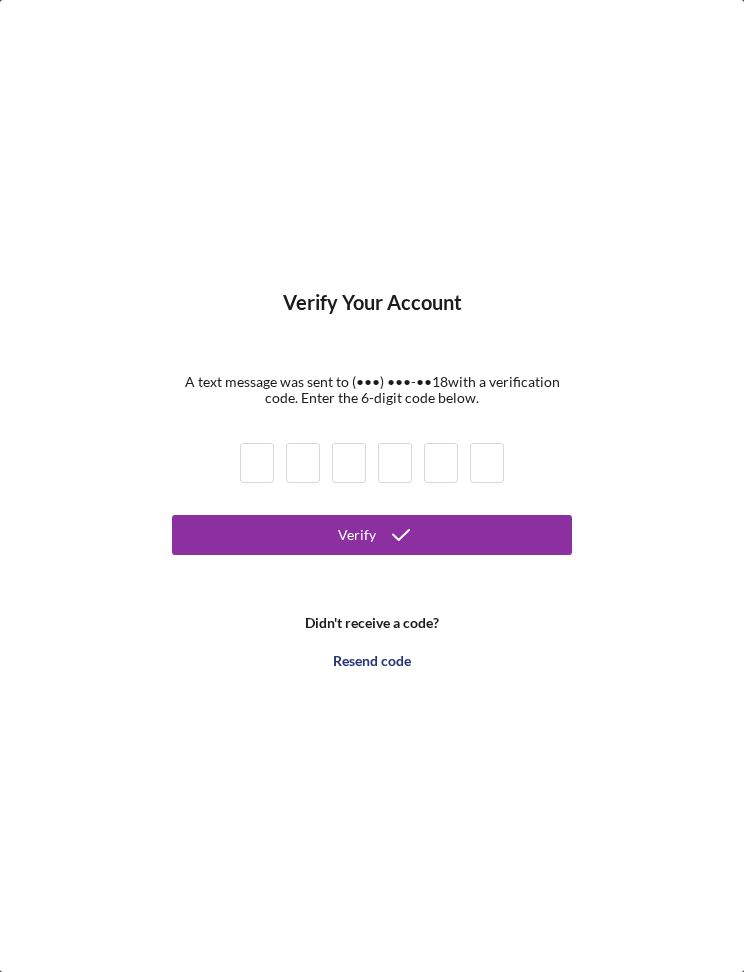 click at bounding box center (257, 463) 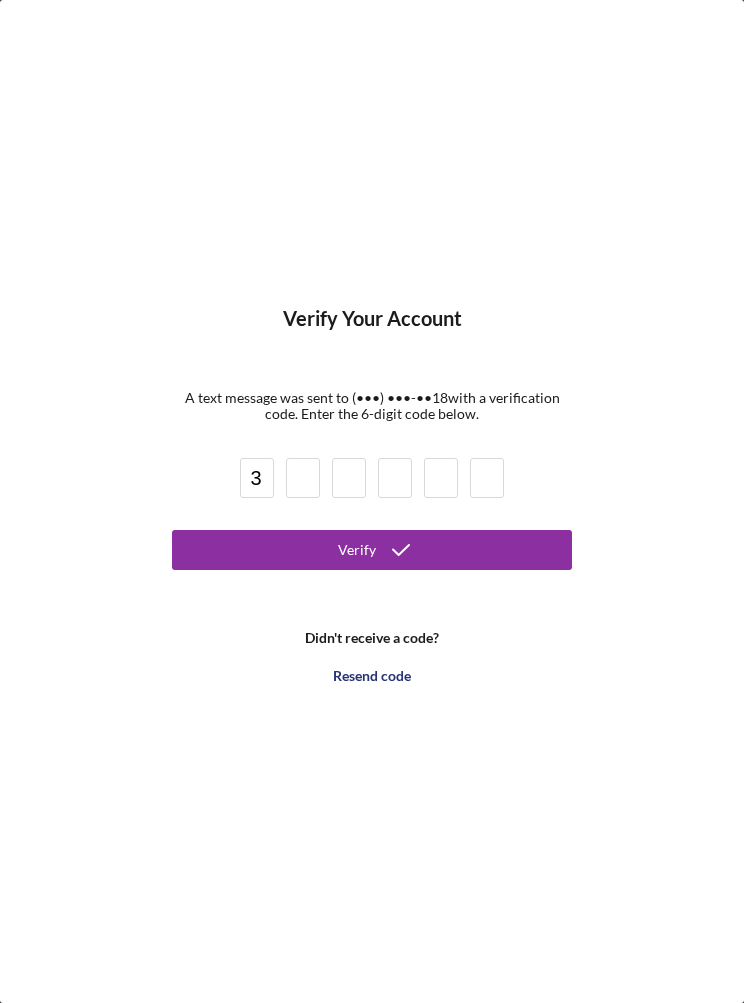 type on "3" 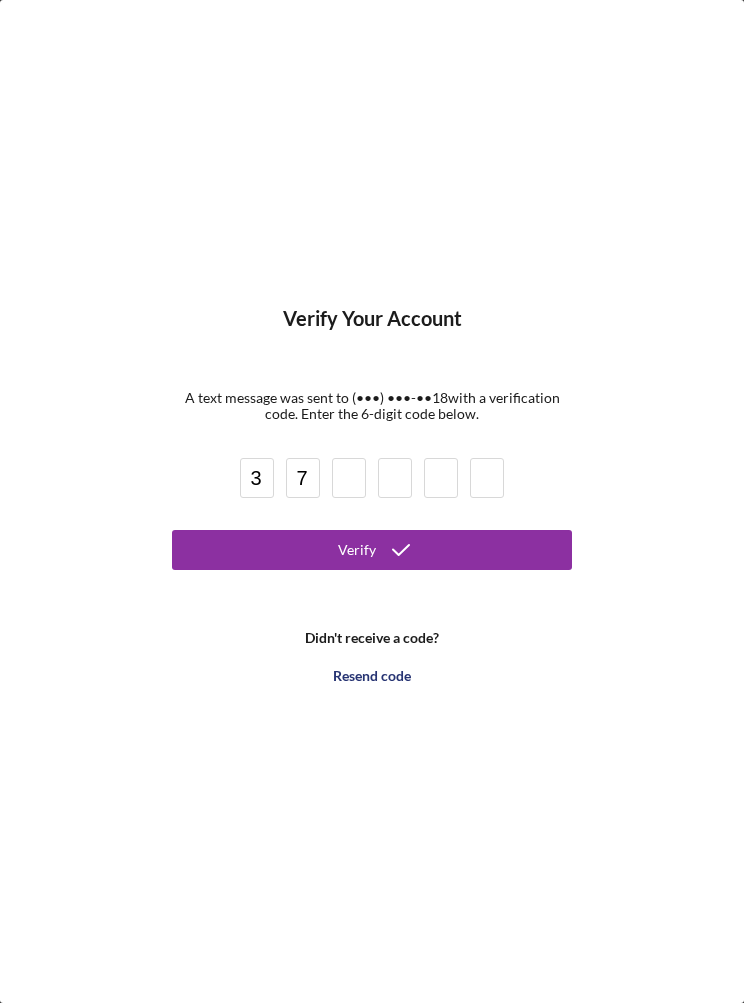 type on "7" 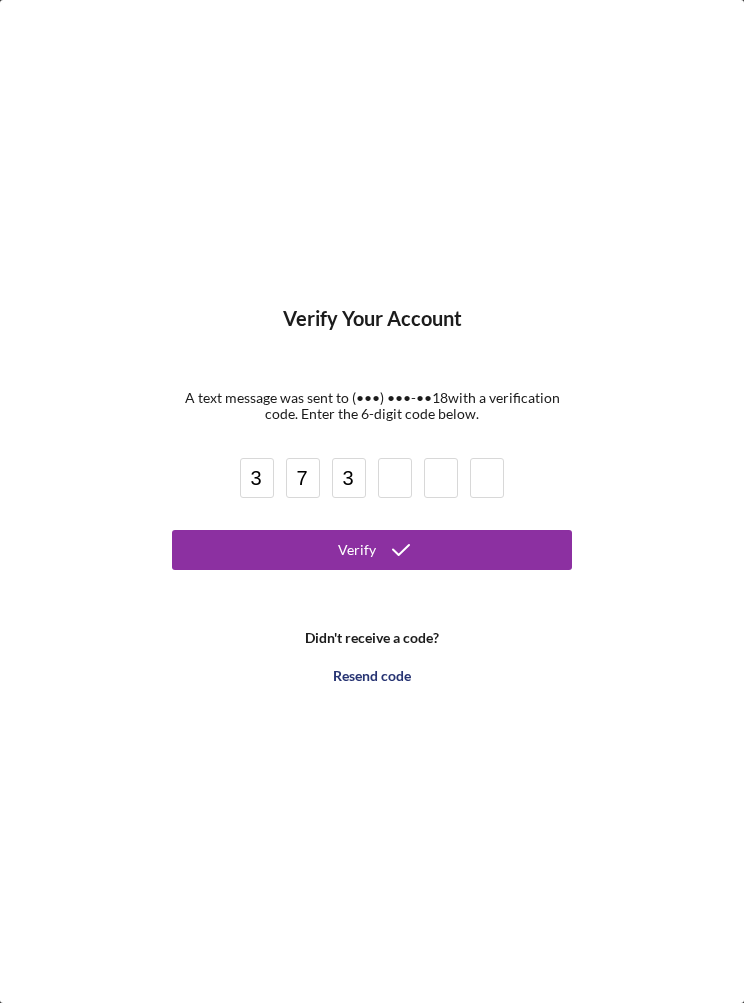 type on "3" 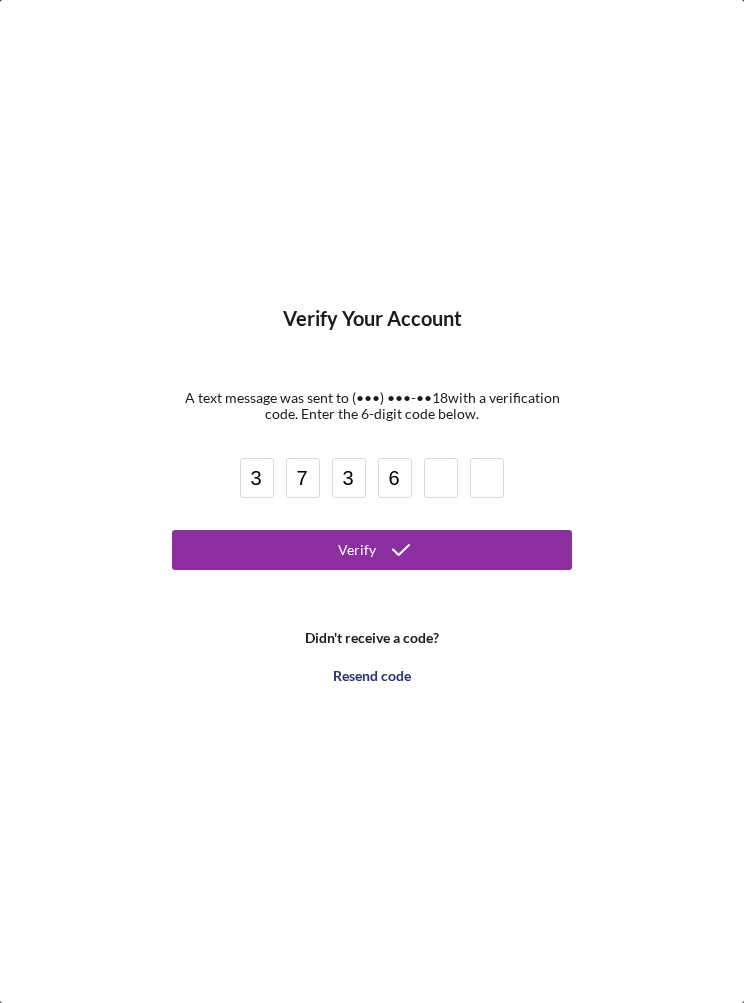 type on "6" 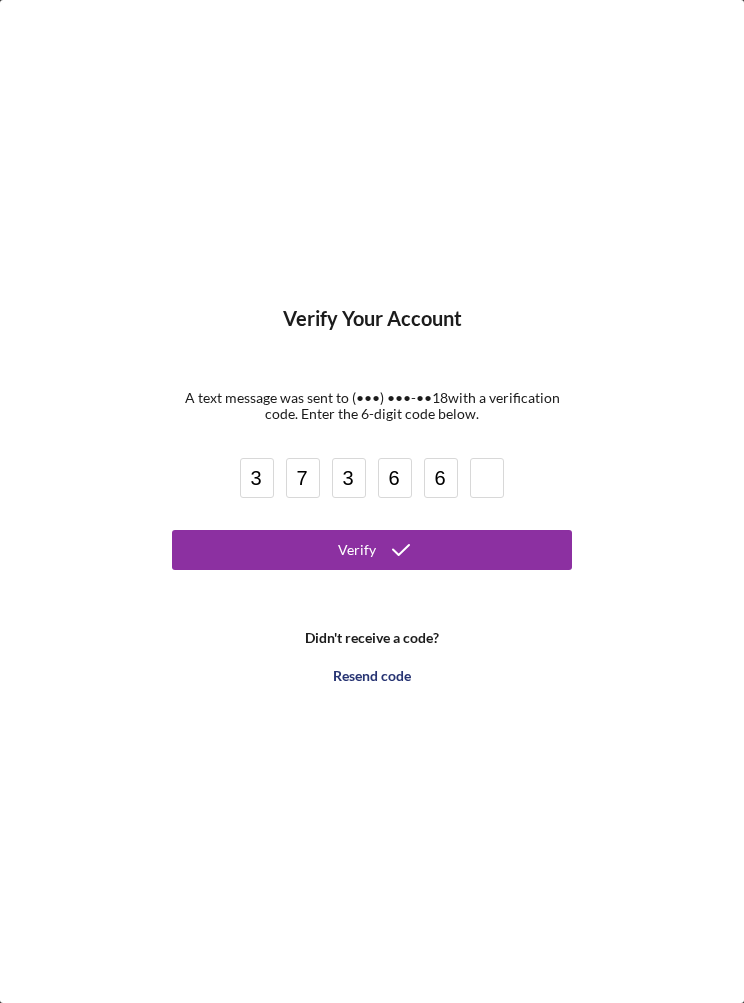 type on "6" 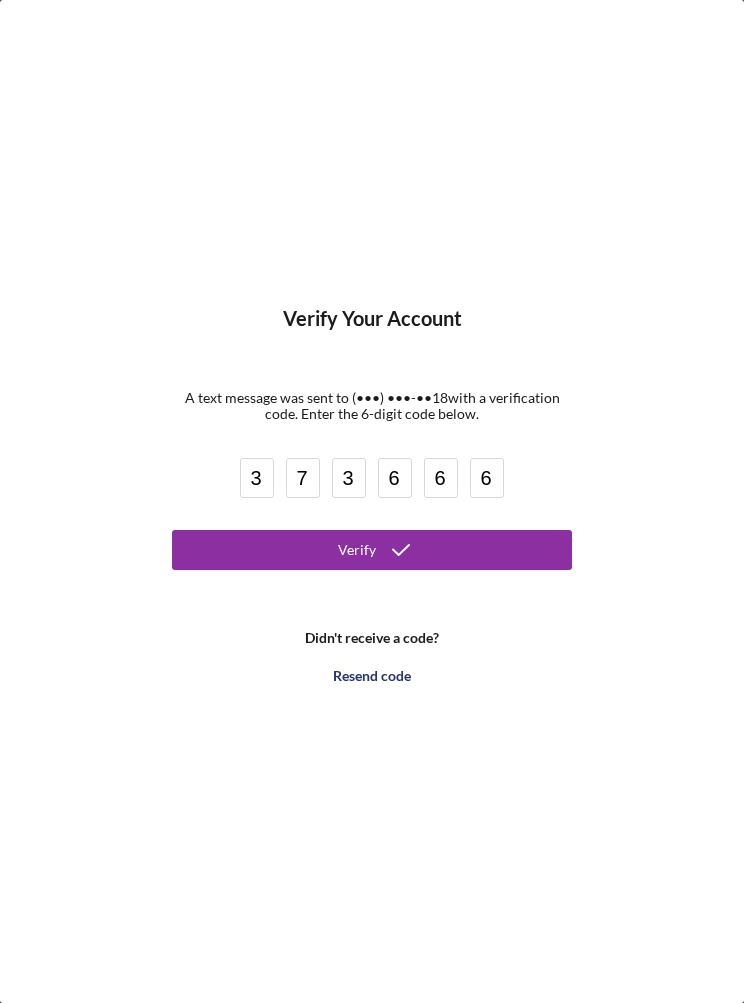 type on "6" 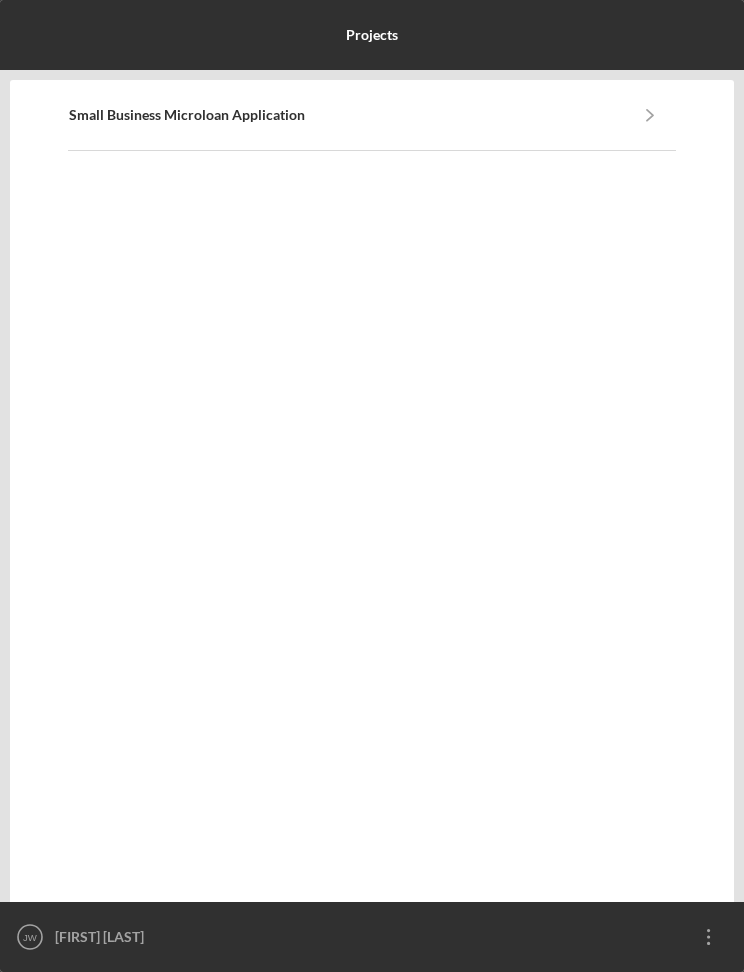 click on "Small Business Microloan Application" at bounding box center [187, 115] 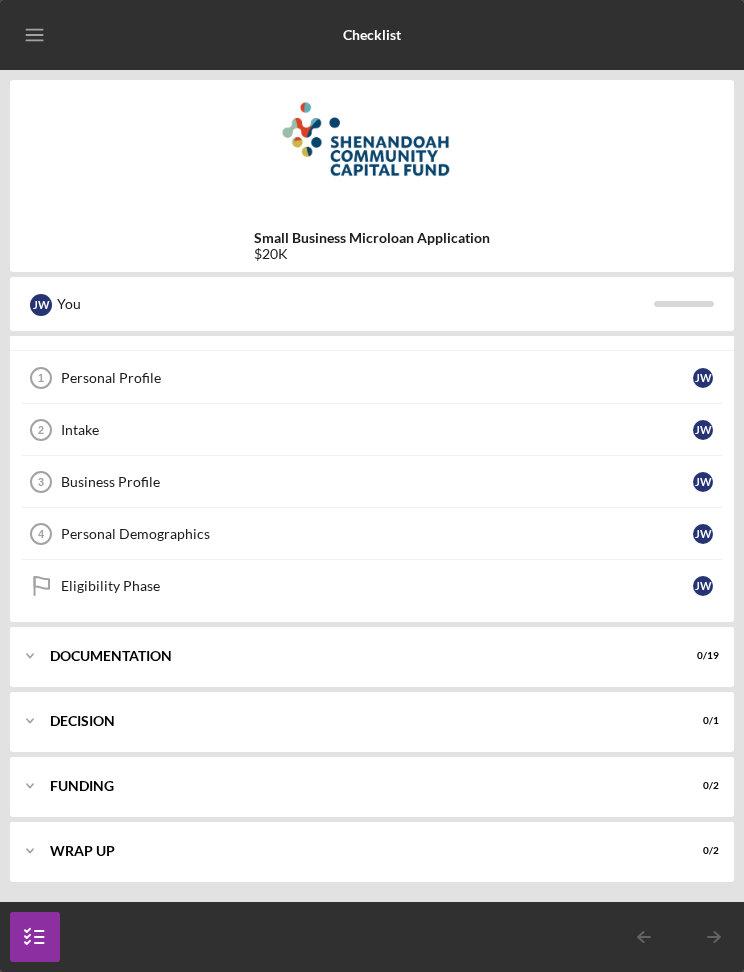 scroll, scrollTop: 45, scrollLeft: 0, axis: vertical 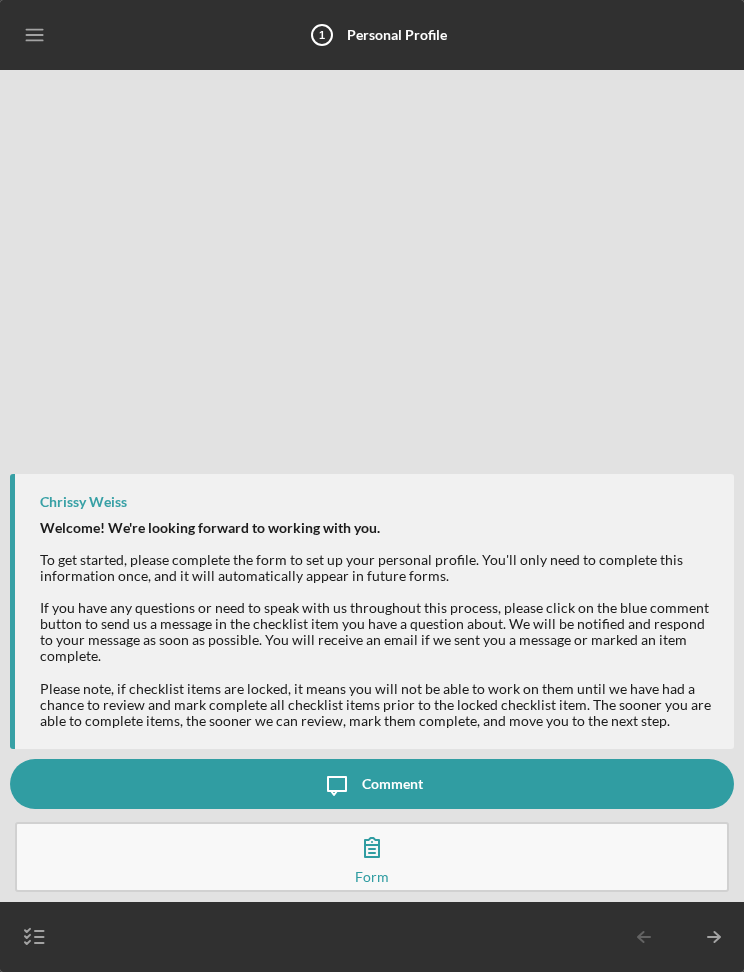 click 